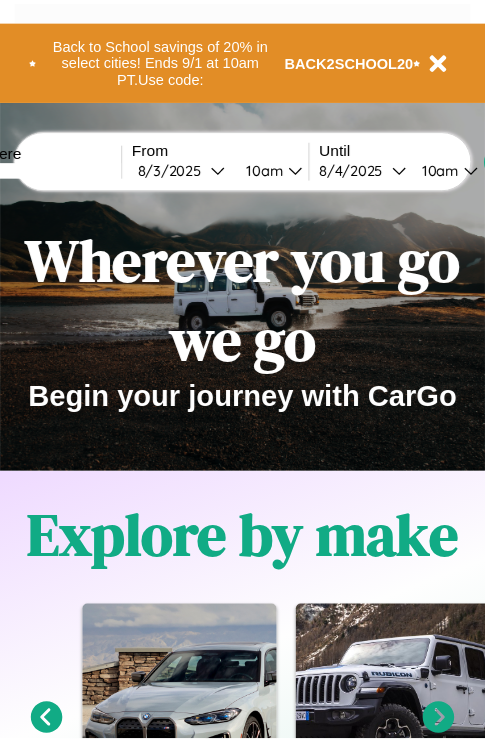 scroll, scrollTop: 0, scrollLeft: 0, axis: both 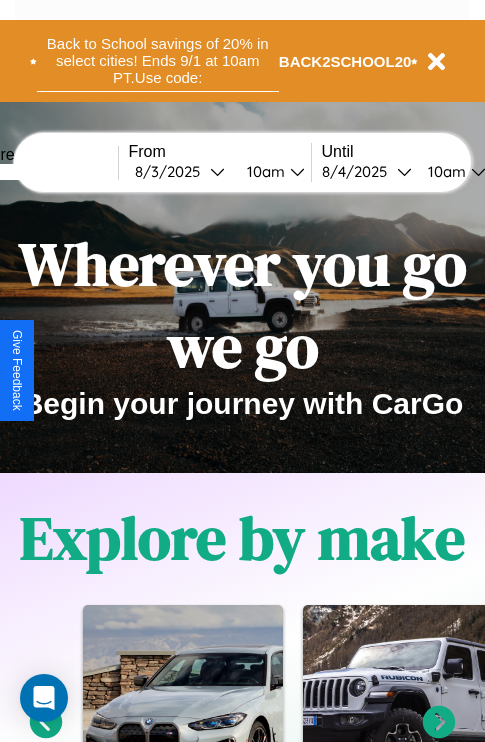 click on "Back to School savings of 20% in select cities! Ends 9/1 at 10am PT.  Use code:" at bounding box center [158, 61] 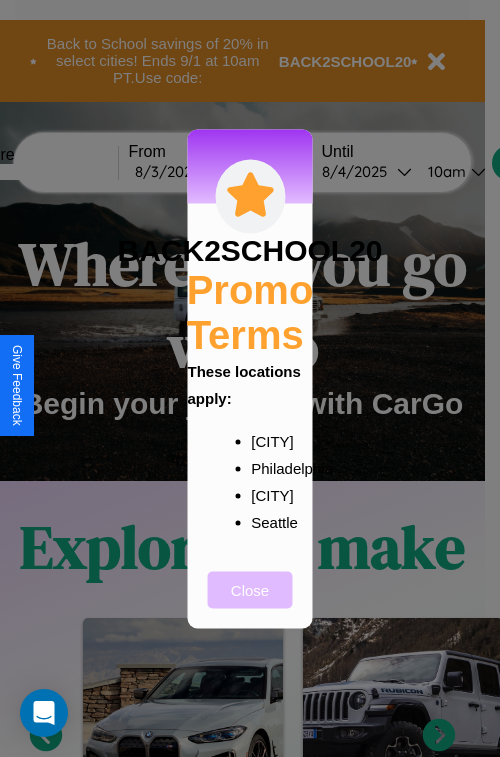 click on "Close" at bounding box center (250, 589) 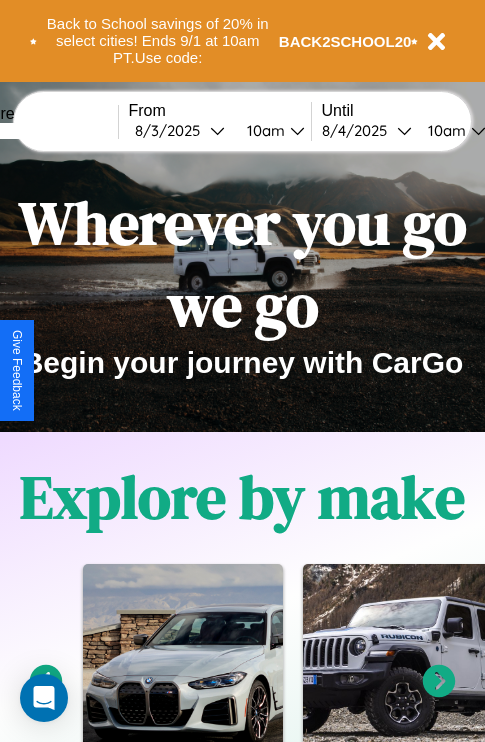 scroll, scrollTop: 0, scrollLeft: 0, axis: both 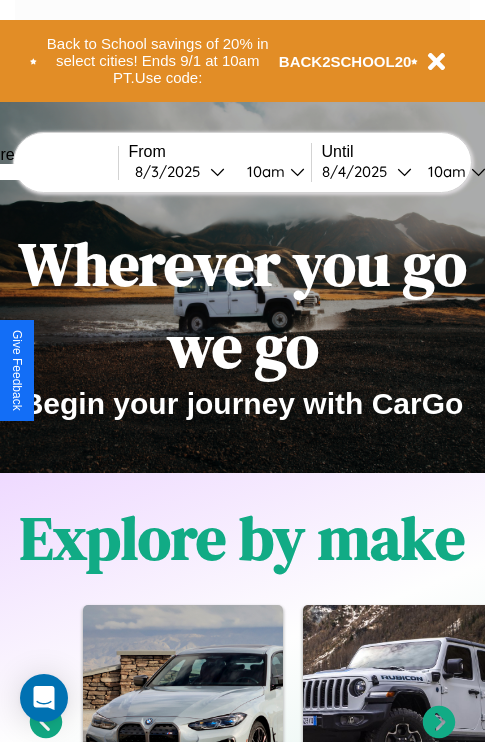 click at bounding box center [43, 172] 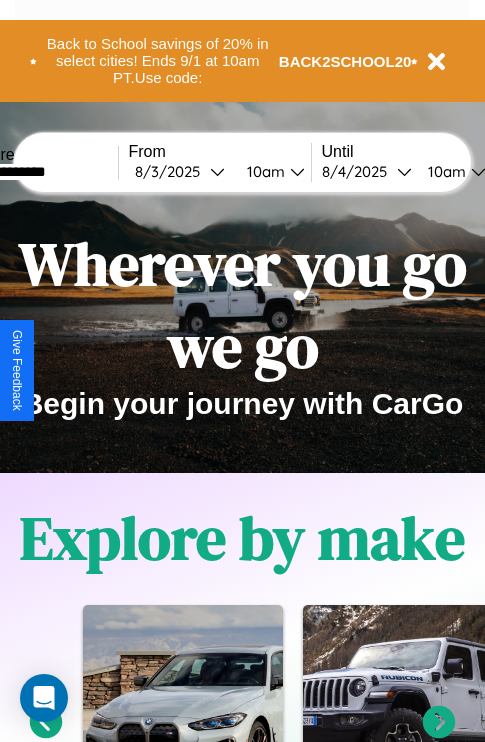 type on "**********" 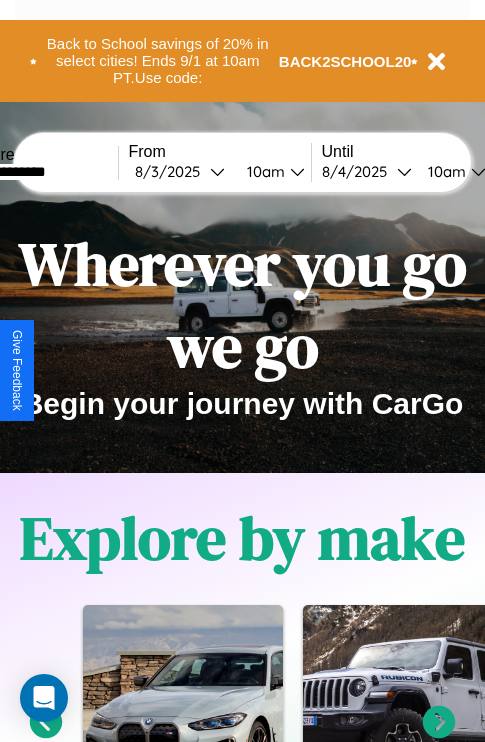 click on "8 / 3 / 2025" at bounding box center (172, 171) 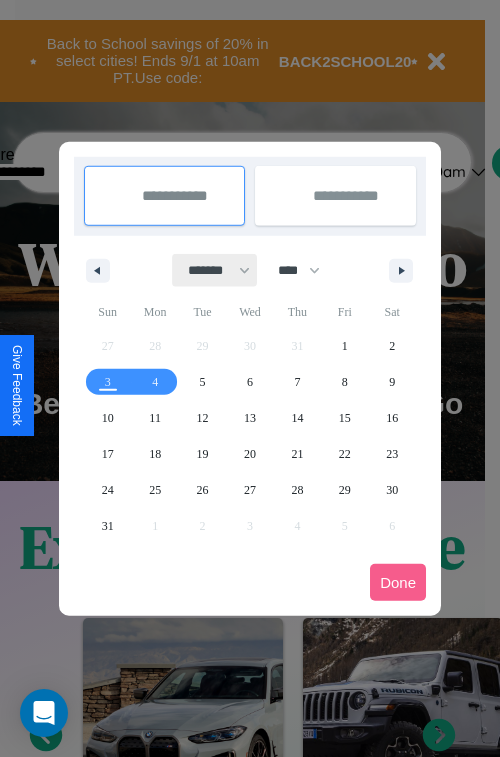 click on "******* ******** ***** ***** *** **** **** ****** ********* ******* ******** ********" at bounding box center [215, 270] 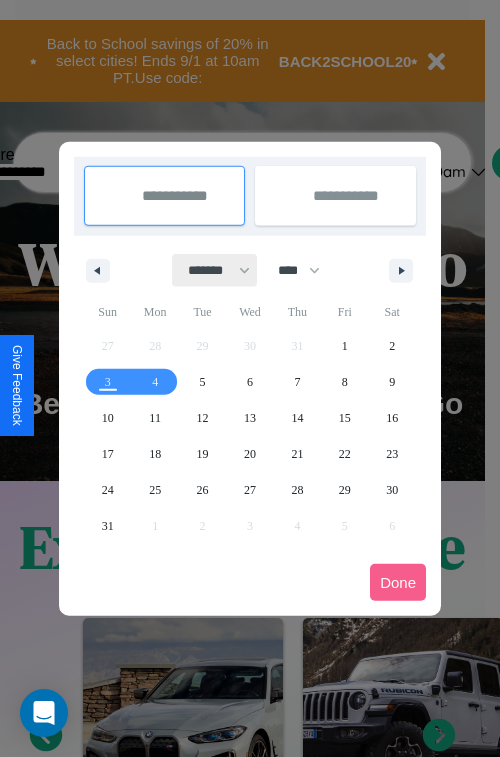 select on "*" 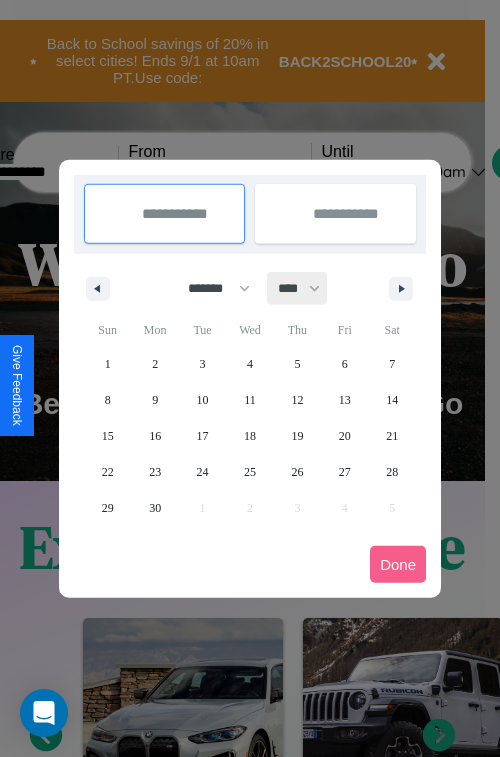 click on "**** **** **** **** **** **** **** **** **** **** **** **** **** **** **** **** **** **** **** **** **** **** **** **** **** **** **** **** **** **** **** **** **** **** **** **** **** **** **** **** **** **** **** **** **** **** **** **** **** **** **** **** **** **** **** **** **** **** **** **** **** **** **** **** **** **** **** **** **** **** **** **** **** **** **** **** **** **** **** **** **** **** **** **** **** **** **** **** **** **** **** **** **** **** **** **** **** **** **** **** **** **** **** **** **** **** **** **** **** **** **** **** **** **** **** **** **** **** **** **** ****" at bounding box center (298, 288) 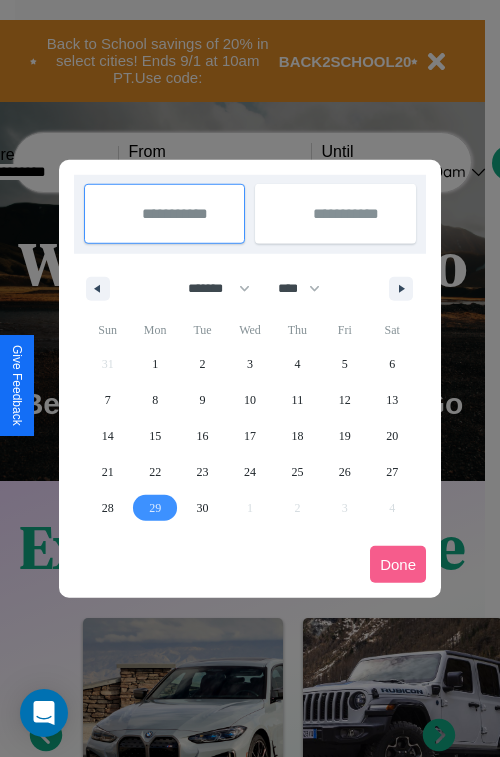 click on "29" at bounding box center (155, 508) 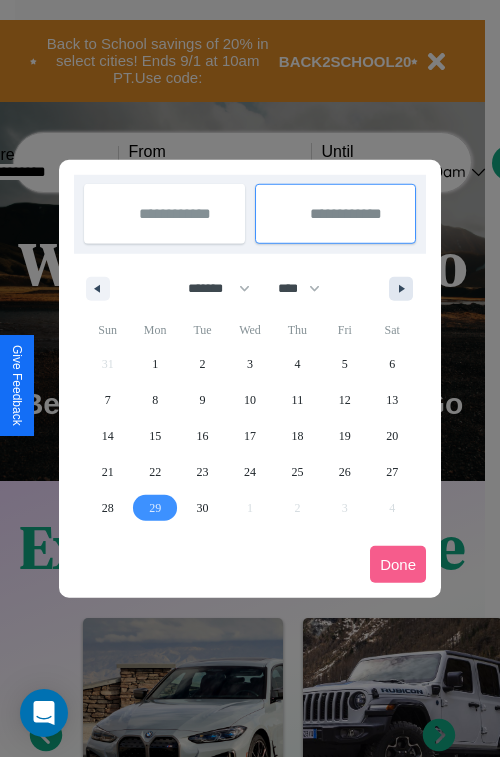 click at bounding box center [405, 289] 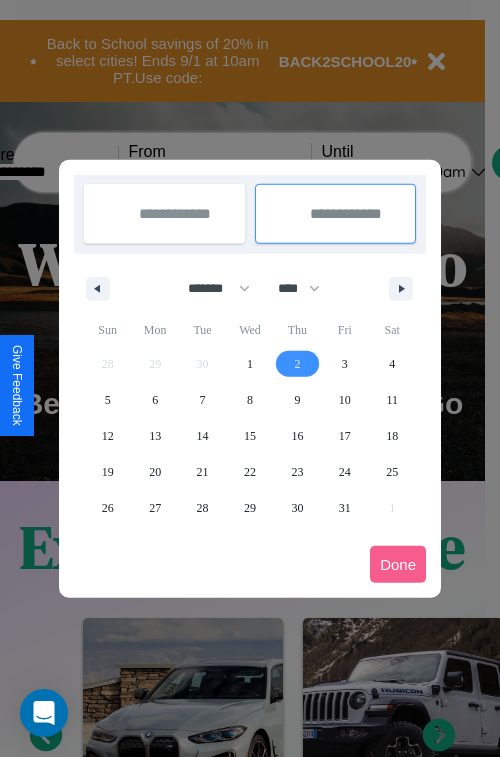 click on "2" at bounding box center [297, 364] 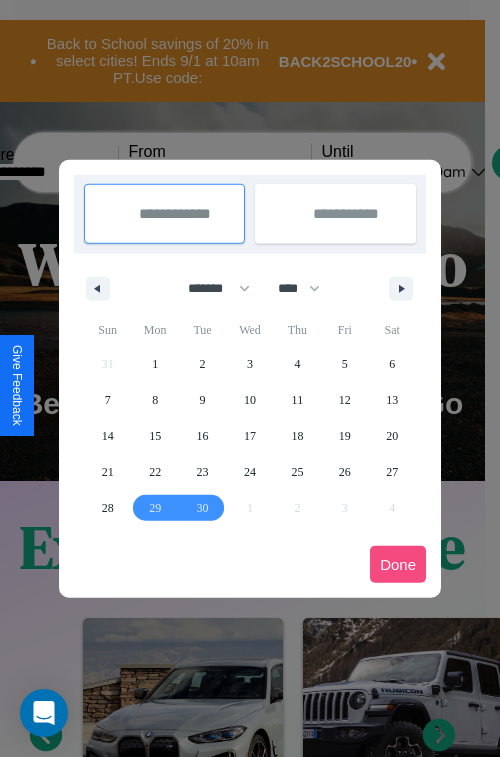 click on "Done" at bounding box center (398, 564) 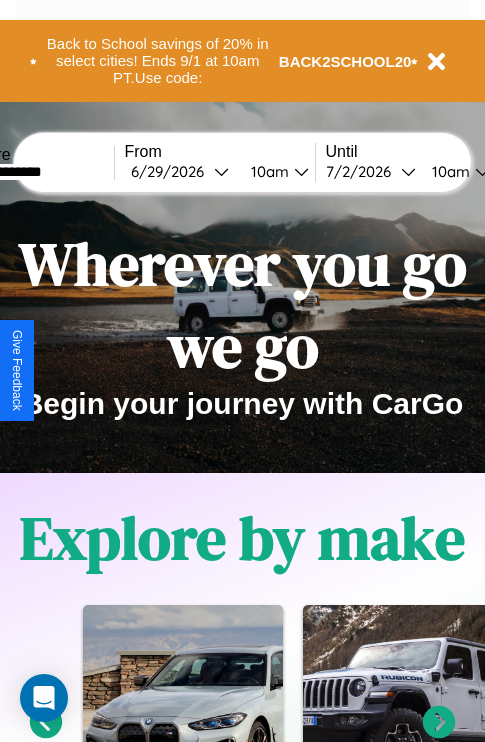 scroll, scrollTop: 0, scrollLeft: 72, axis: horizontal 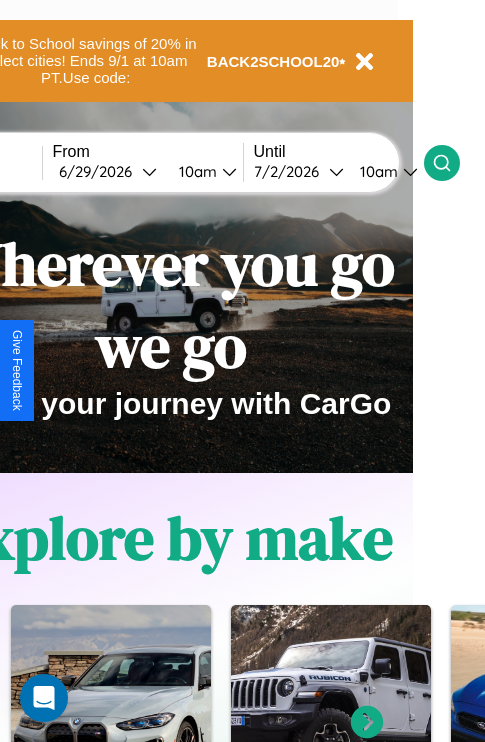 click 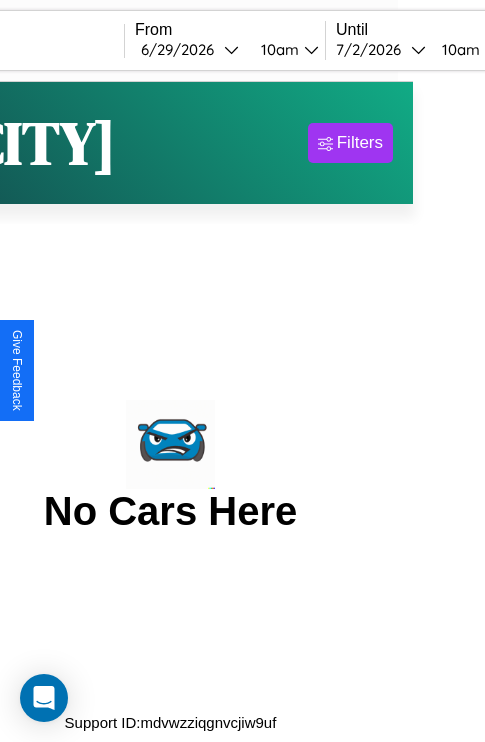 scroll, scrollTop: 0, scrollLeft: 0, axis: both 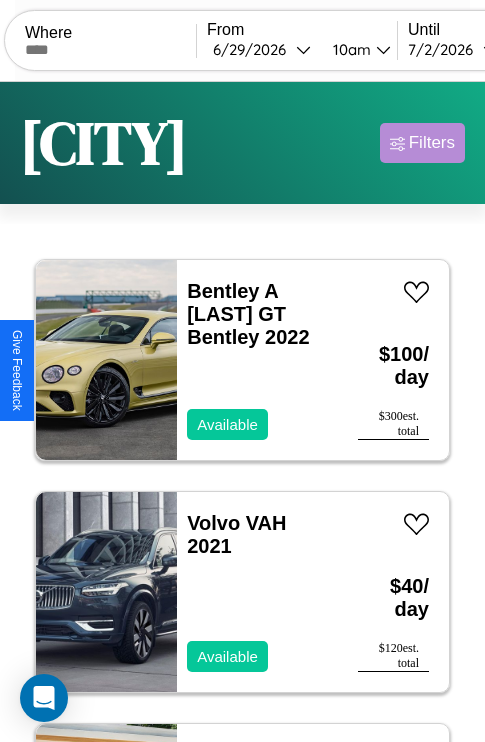 click on "Filters" at bounding box center (432, 143) 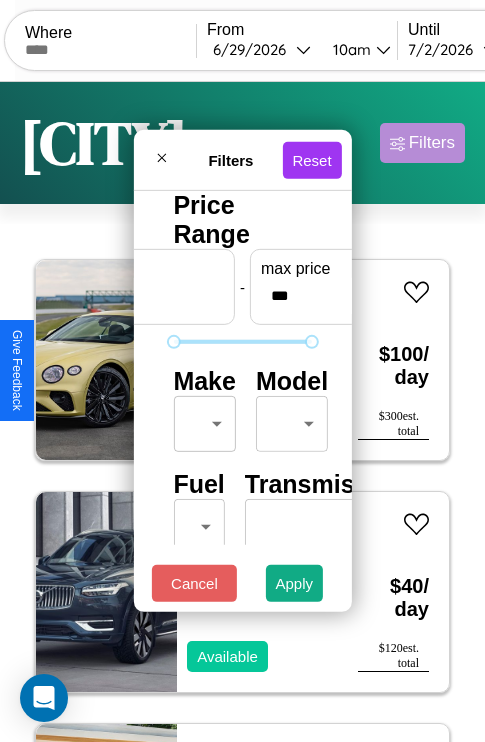 scroll, scrollTop: 162, scrollLeft: 63, axis: both 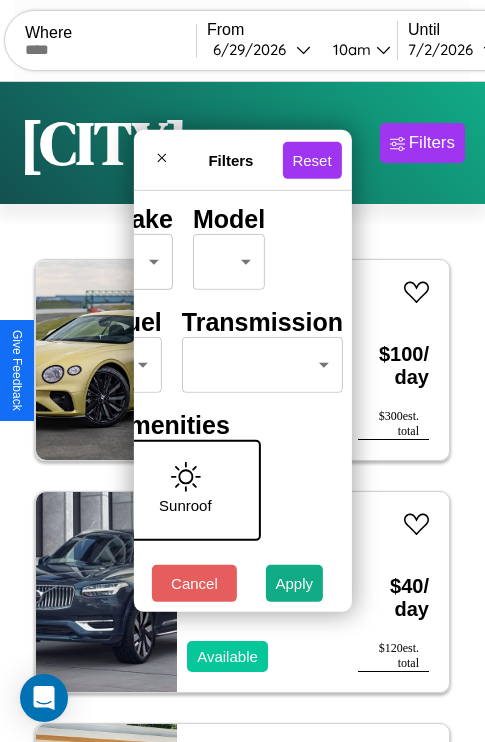 click on "CarGo Where From 6 / 29 / 2026 10am Until 7 / 2 / 2026 10am Become a Host Login Sign Up San Francisco Filters 26  cars in this area These cars can be picked up in this city. Bentley   A Smith GT Bentley   2022 Available $ 100  / day $ 300  est. total Volvo   VAH   2021 Available $ 40  / day $ 120  est. total Lincoln   MKS   2022 Available $ 80  / day $ 240  est. total Buick   Coachbuilder   2016 Available $ 140  / day $ 420  est. total Aston Martin   V8   2021 Available $ 70  / day $ 210  est. total Lexus   IS   2017 Available $ 110  / day $ 330  est. total Alfa Romeo   8C Competizione Spider   2018 Available $ 30  / day $ 90  est. total Volvo   EX30   2014 Available $ 60  / day $ 180  est. total Chrysler   Crossfire   2017 Available $ 50  / day $ 150  est. total Maserati   Quattroporte   2018 Available $ 190  / day $ 570  est. total Ford   Granada   2022 Unavailable $ 130  / day $ 390  est. total Jaguar   XF   2024 Available $ 200  / day $ 600  est. total GMC   Magna Van   2017 Unavailable $ 150  / day $ 450" at bounding box center (242, 412) 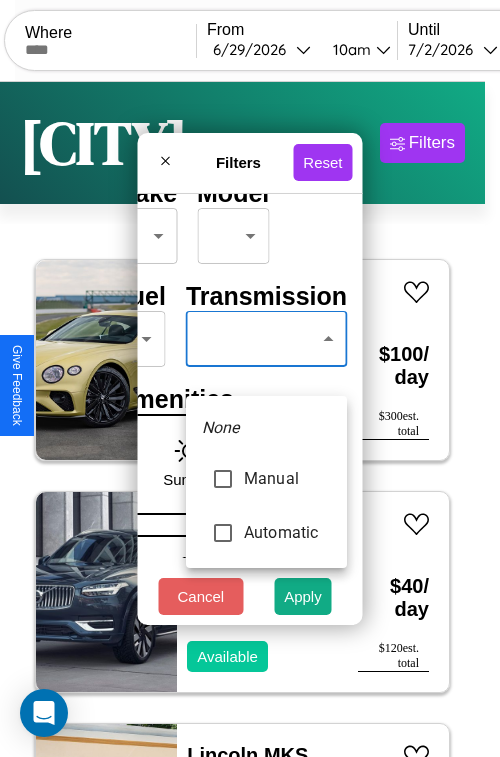 type on "*********" 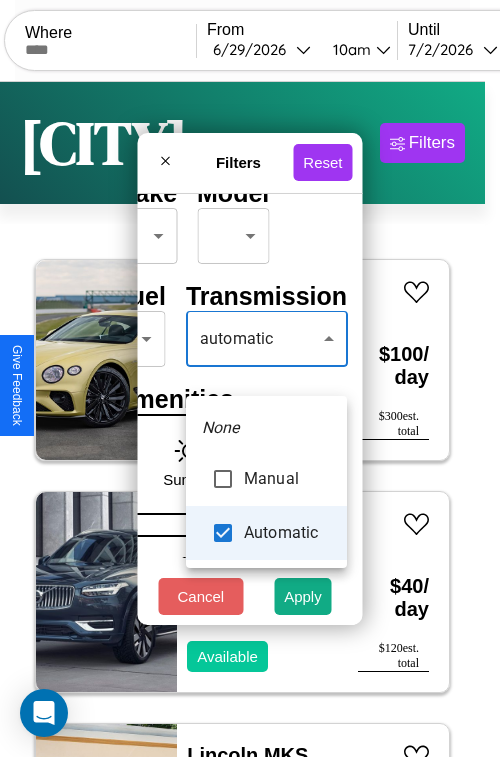 click at bounding box center [250, 378] 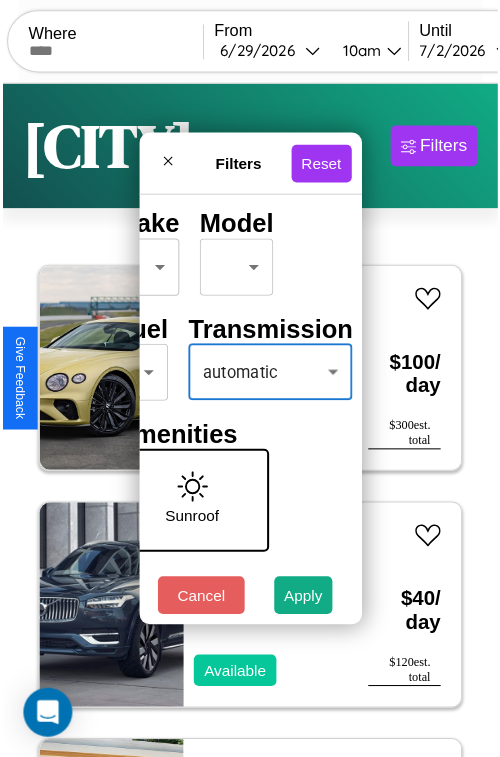 scroll, scrollTop: 59, scrollLeft: 40, axis: both 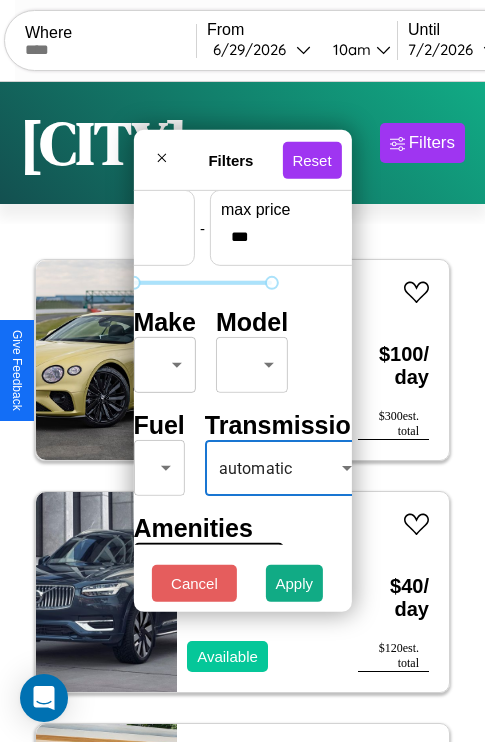 click on "CarGo Where From 6 / 29 / 2026 10am Until 7 / 2 / 2026 10am Become a Host Login Sign Up San Francisco Filters 26  cars in this area These cars can be picked up in this city. Bentley   A Smith GT Bentley   2022 Available $ 100  / day $ 300  est. total Volvo   VAH   2021 Available $ 40  / day $ 120  est. total Lincoln   MKS   2022 Available $ 80  / day $ 240  est. total Buick   Coachbuilder   2016 Available $ 140  / day $ 420  est. total Aston Martin   V8   2021 Available $ 70  / day $ 210  est. total Lexus   IS   2017 Available $ 110  / day $ 330  est. total Alfa Romeo   8C Competizione Spider   2018 Available $ 30  / day $ 90  est. total Volvo   EX30   2014 Available $ 60  / day $ 180  est. total Chrysler   Crossfire   2017 Available $ 50  / day $ 150  est. total Maserati   Quattroporte   2018 Available $ 190  / day $ 570  est. total Ford   Granada   2022 Unavailable $ 130  / day $ 390  est. total Jaguar   XF   2024 Available $ 200  / day $ 600  est. total GMC   Magna Van   2017 Unavailable $ 150  / day $ 450" at bounding box center [242, 412] 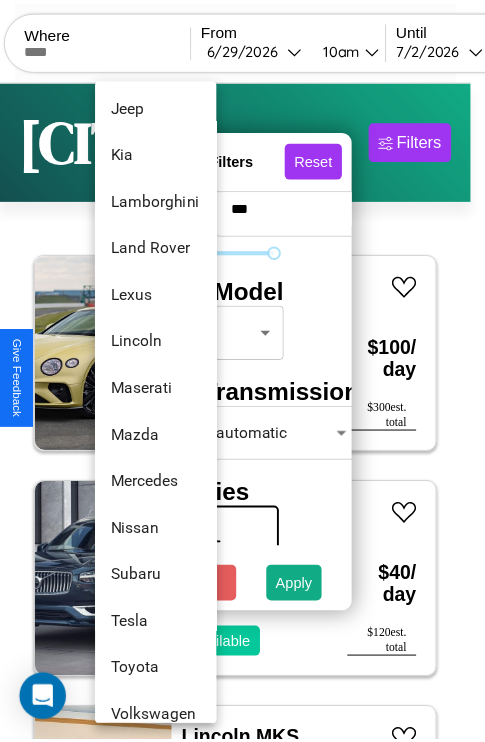 scroll, scrollTop: 1083, scrollLeft: 0, axis: vertical 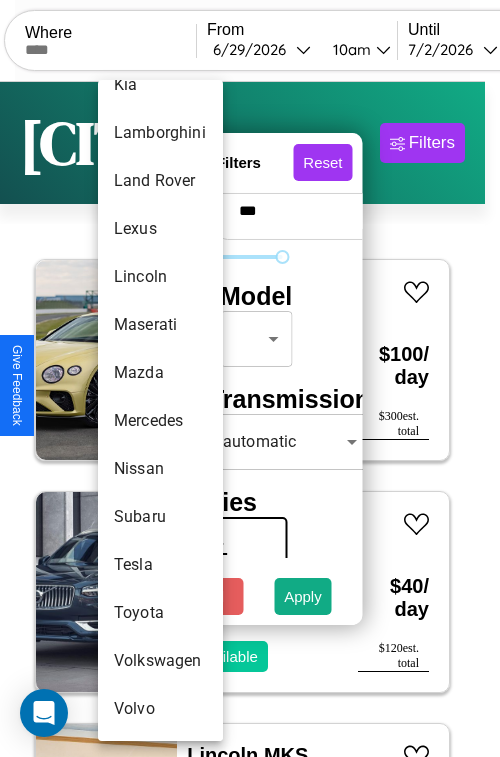 click on "Tesla" at bounding box center (160, 565) 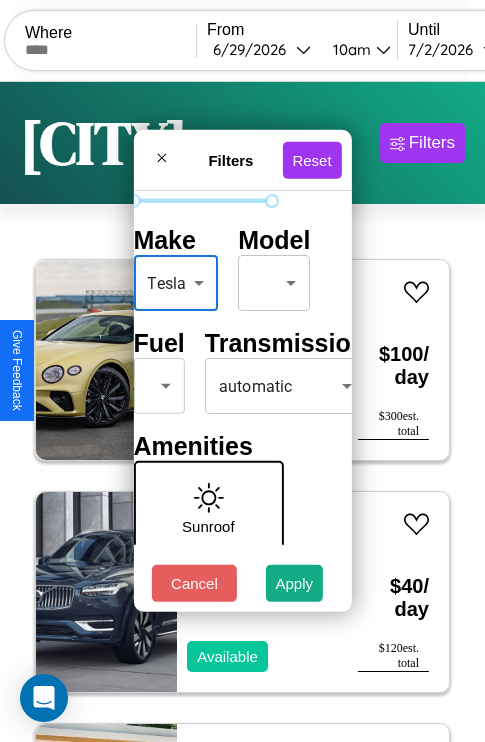 scroll, scrollTop: 162, scrollLeft: 40, axis: both 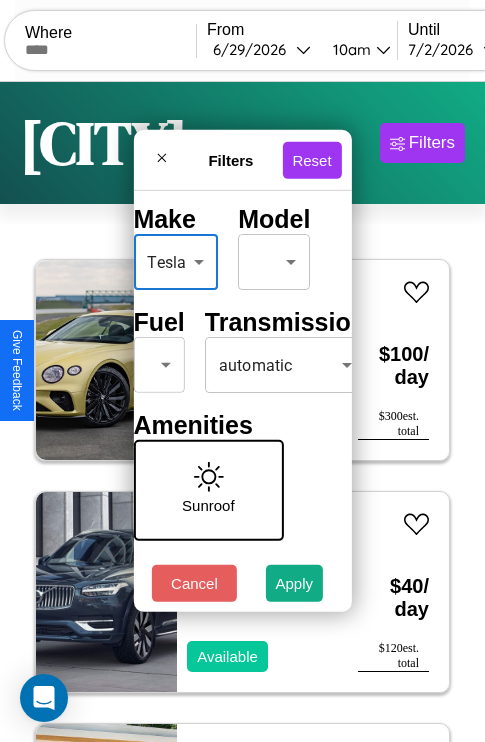 click on "CarGo Where From 6 / 29 / 2026 10am Until 7 / 2 / 2026 10am Become a Host Login Sign Up San Francisco Filters 26  cars in this area These cars can be picked up in this city. Bentley   A Smith GT Bentley   2022 Available $ 100  / day $ 300  est. total Volvo   VAH   2021 Available $ 40  / day $ 120  est. total Lincoln   MKS   2022 Available $ 80  / day $ 240  est. total Buick   Coachbuilder   2016 Available $ 140  / day $ 420  est. total Aston Martin   V8   2021 Available $ 70  / day $ 210  est. total Lexus   IS   2017 Available $ 110  / day $ 330  est. total Alfa Romeo   8C Competizione Spider   2018 Available $ 30  / day $ 90  est. total Volvo   EX30   2014 Available $ 60  / day $ 180  est. total Chrysler   Crossfire   2017 Available $ 50  / day $ 150  est. total Maserati   Quattroporte   2018 Available $ 190  / day $ 570  est. total Ford   Granada   2022 Unavailable $ 130  / day $ 390  est. total Jaguar   XF   2024 Available $ 200  / day $ 600  est. total GMC   Magna Van   2017 Unavailable $ 150  / day $ 450" at bounding box center (242, 412) 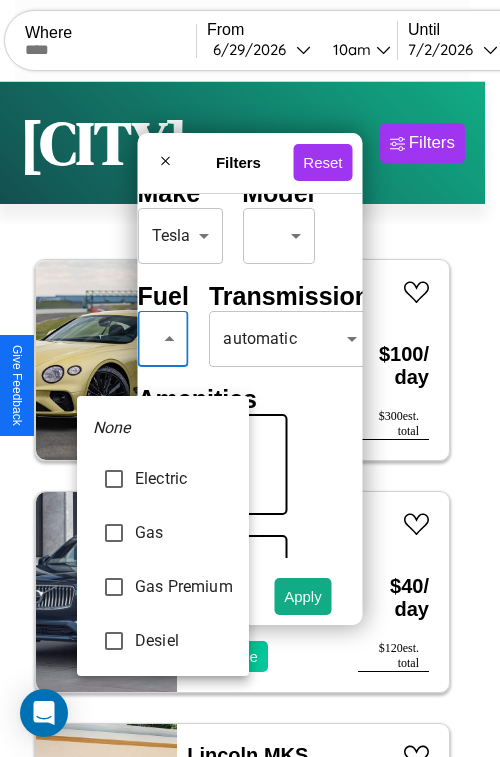 type on "********" 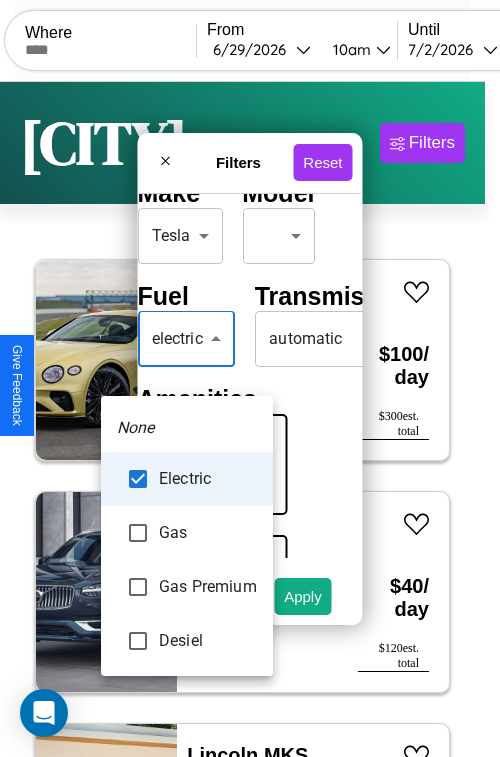 click at bounding box center (250, 378) 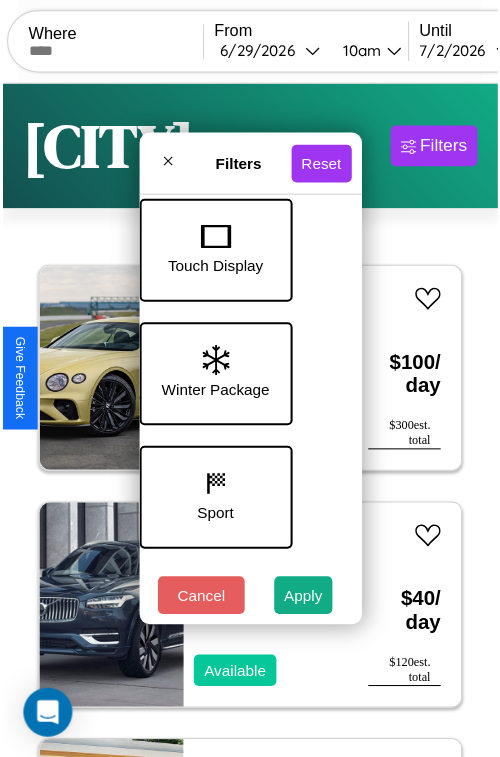 scroll, scrollTop: 651, scrollLeft: 40, axis: both 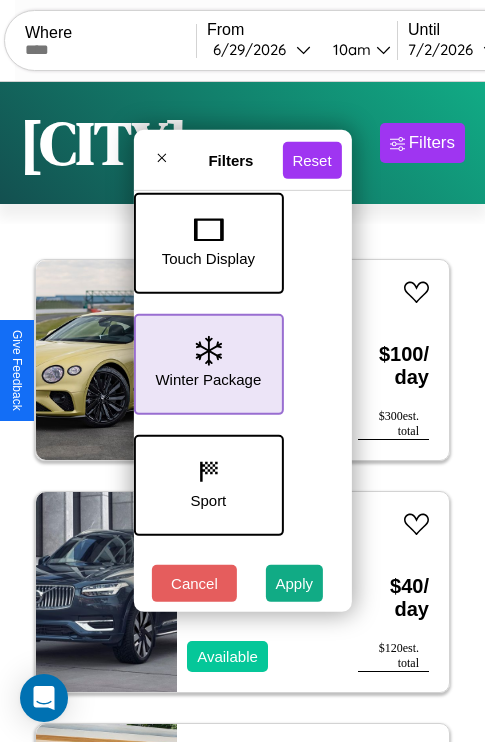 click 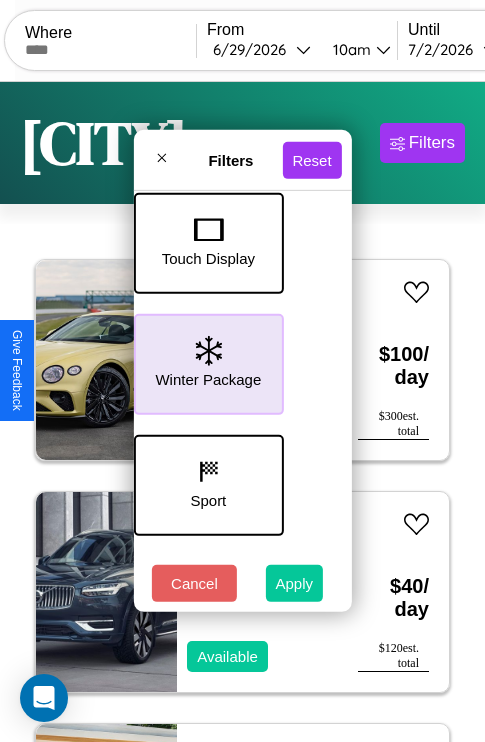 click on "Apply" at bounding box center (295, 583) 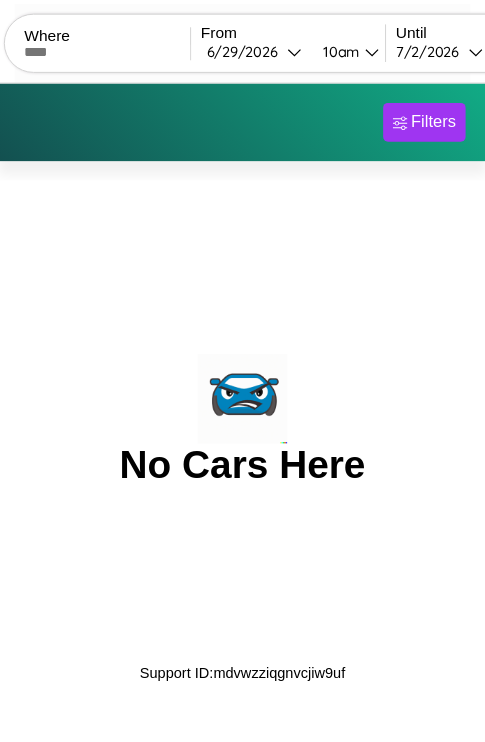 scroll, scrollTop: 0, scrollLeft: 0, axis: both 